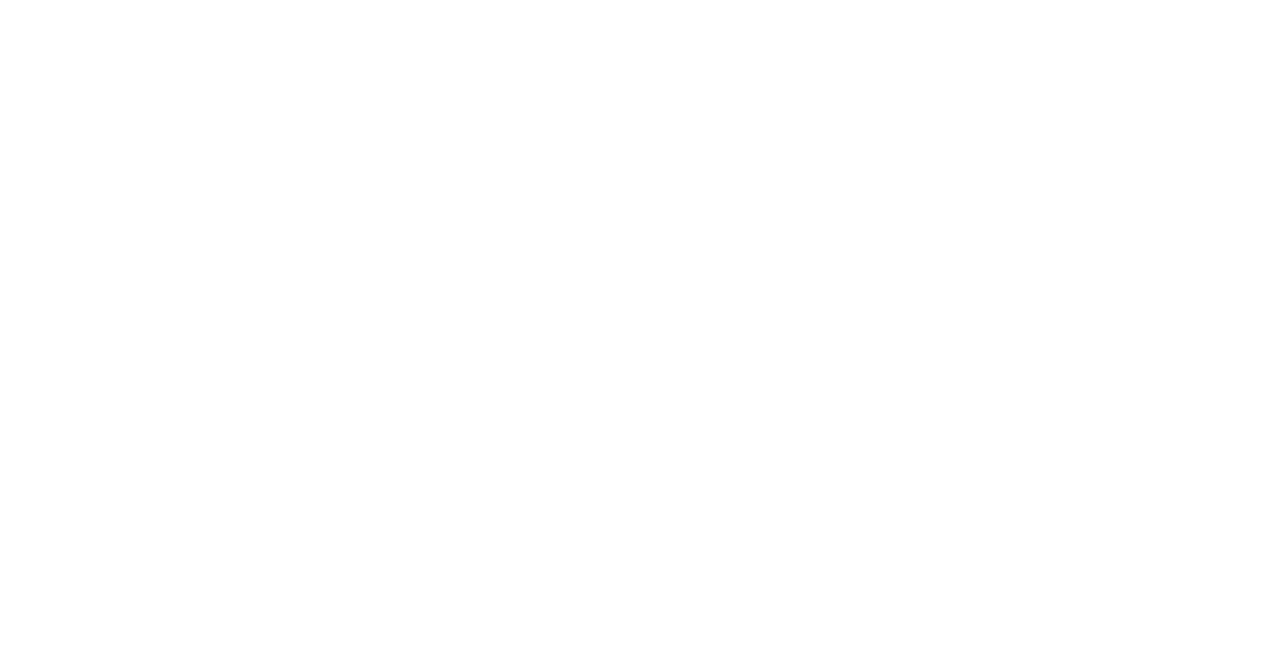 scroll, scrollTop: 0, scrollLeft: 0, axis: both 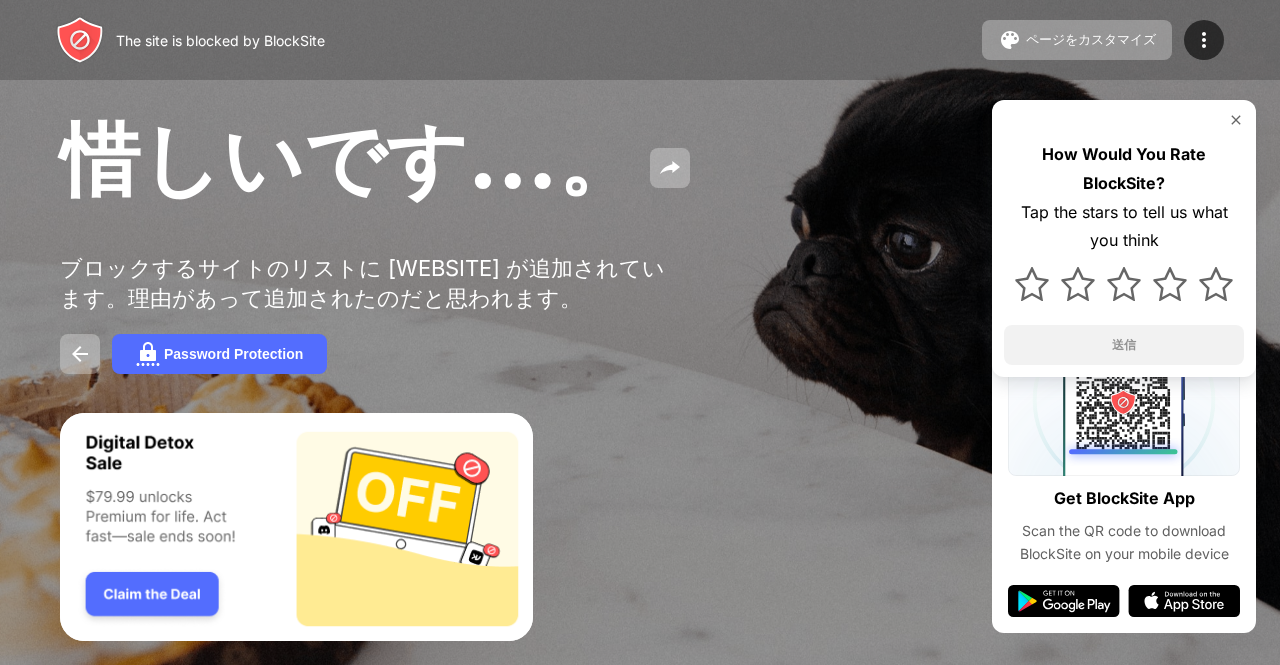 click at bounding box center (80, 40) 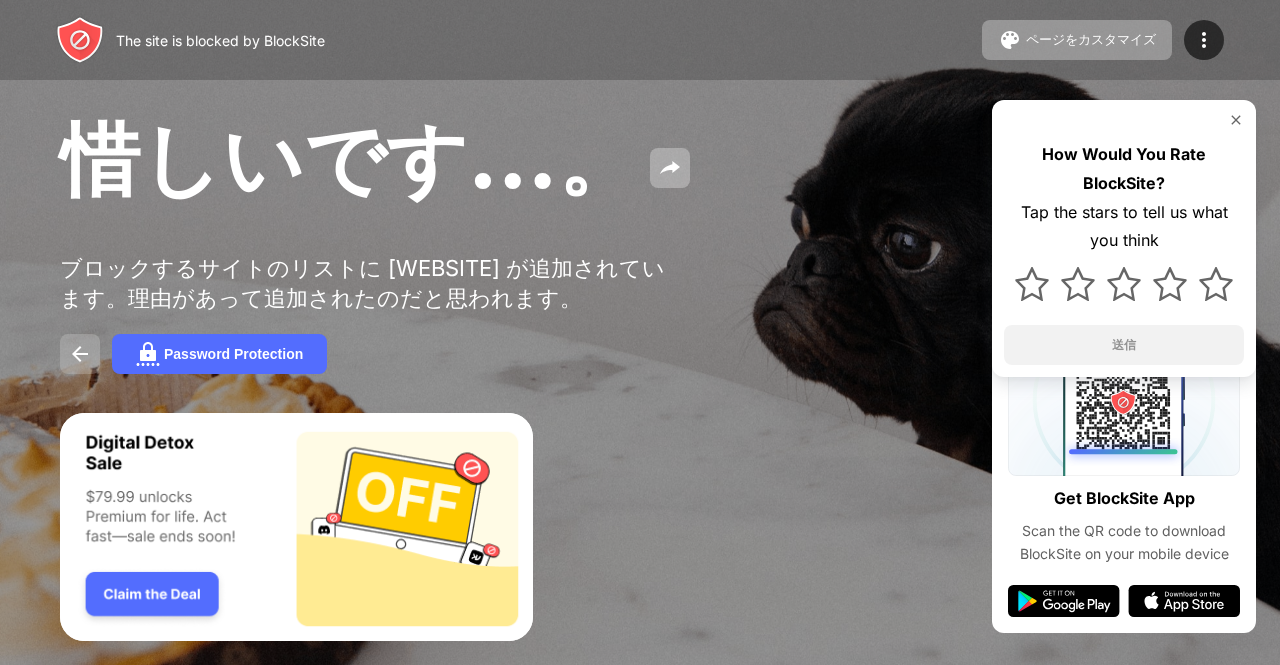 click at bounding box center (80, 354) 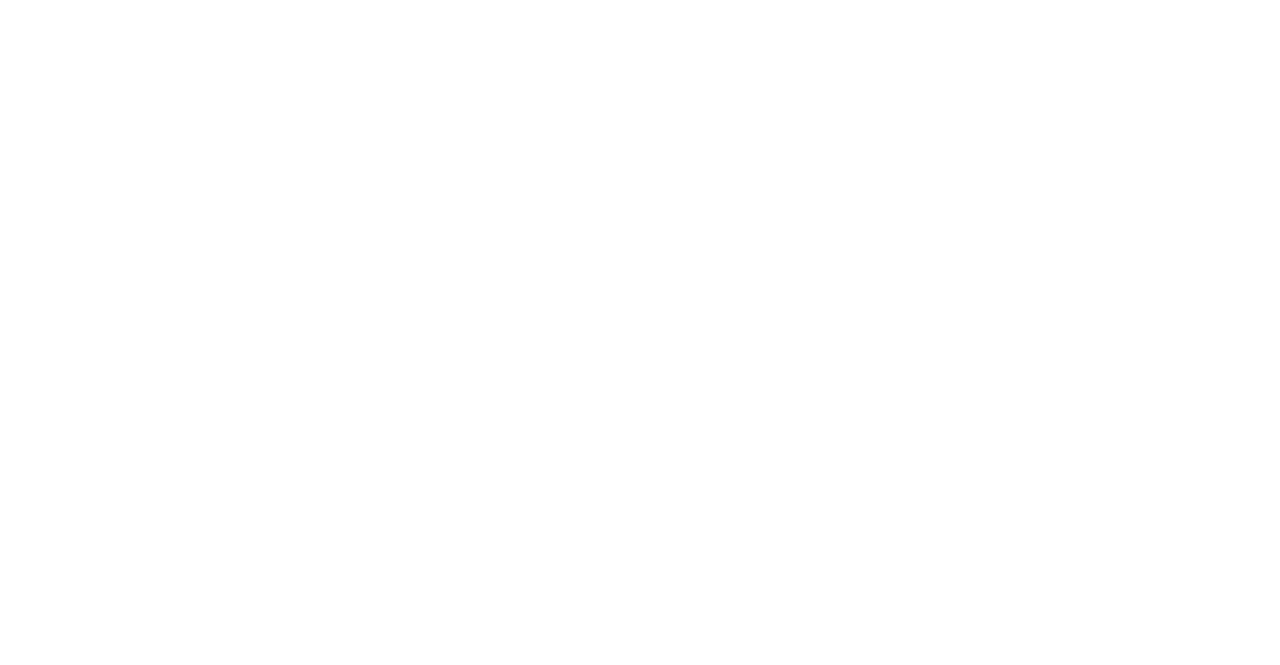 scroll, scrollTop: 0, scrollLeft: 0, axis: both 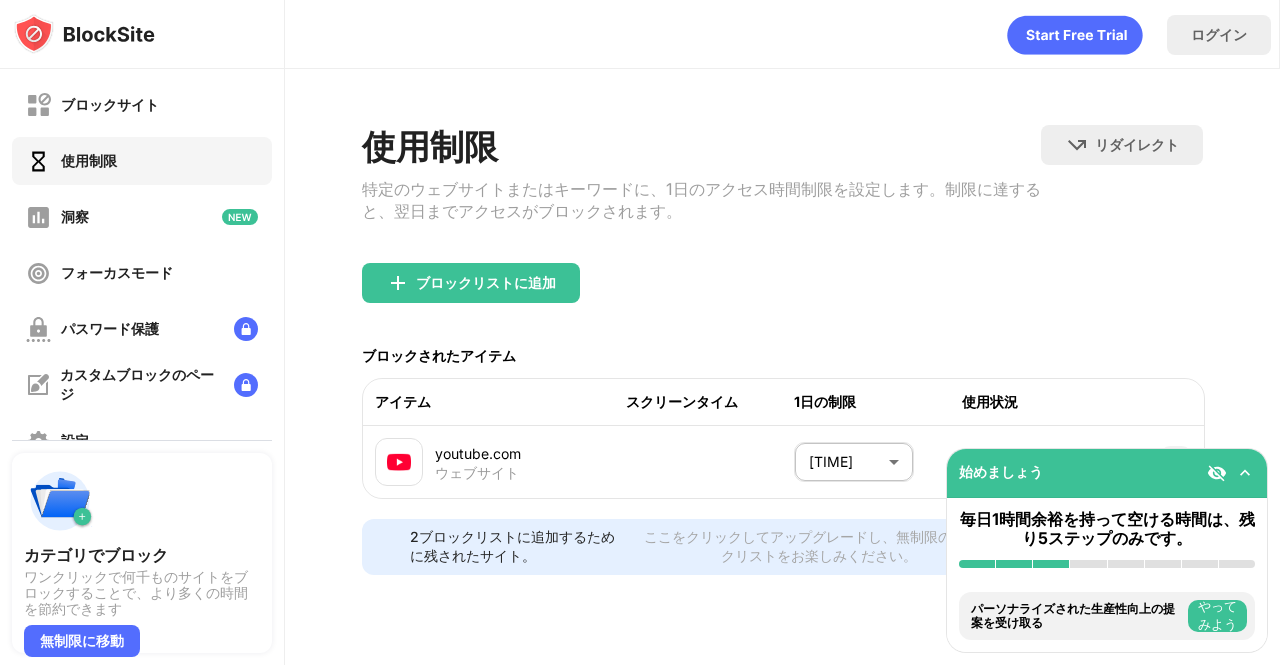 click at bounding box center (1245, 473) 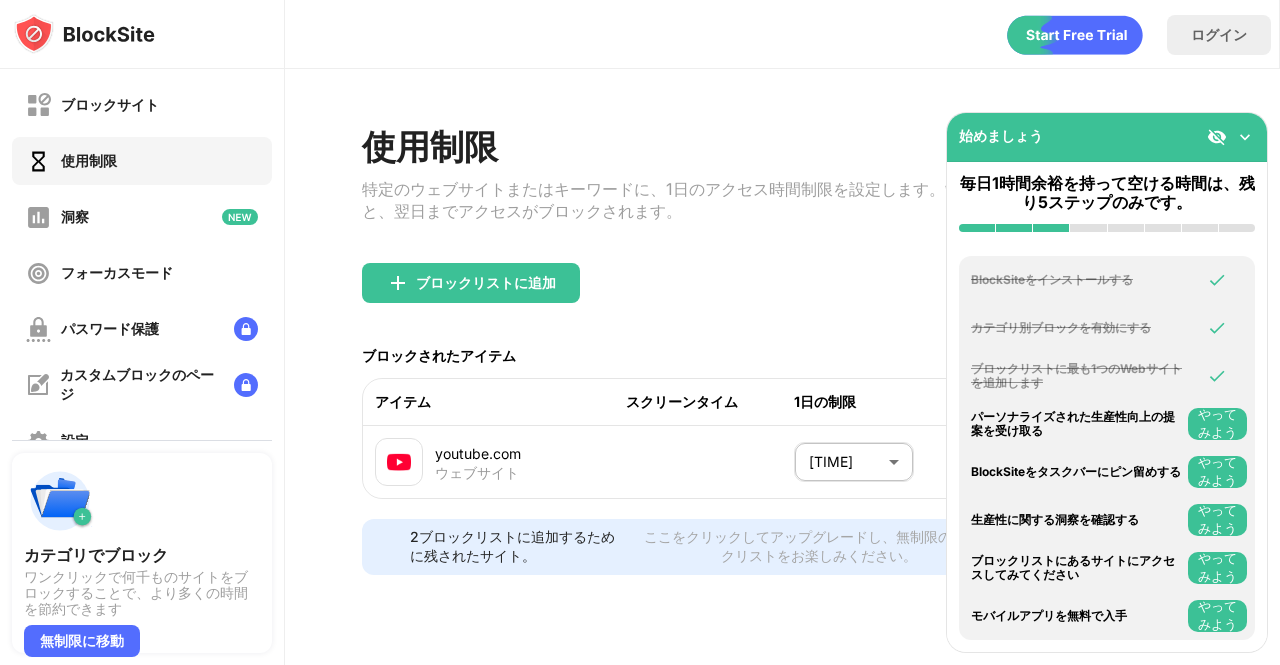 click at bounding box center (1217, 137) 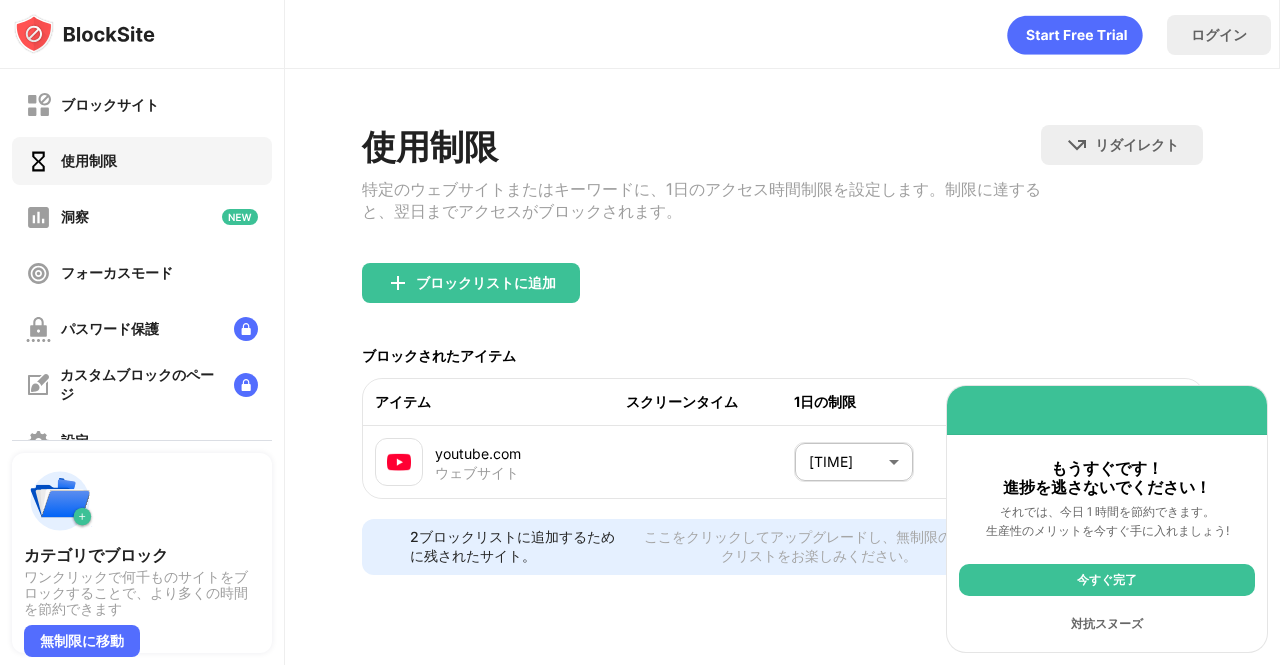 click on "今すぐ完了" at bounding box center (1107, 580) 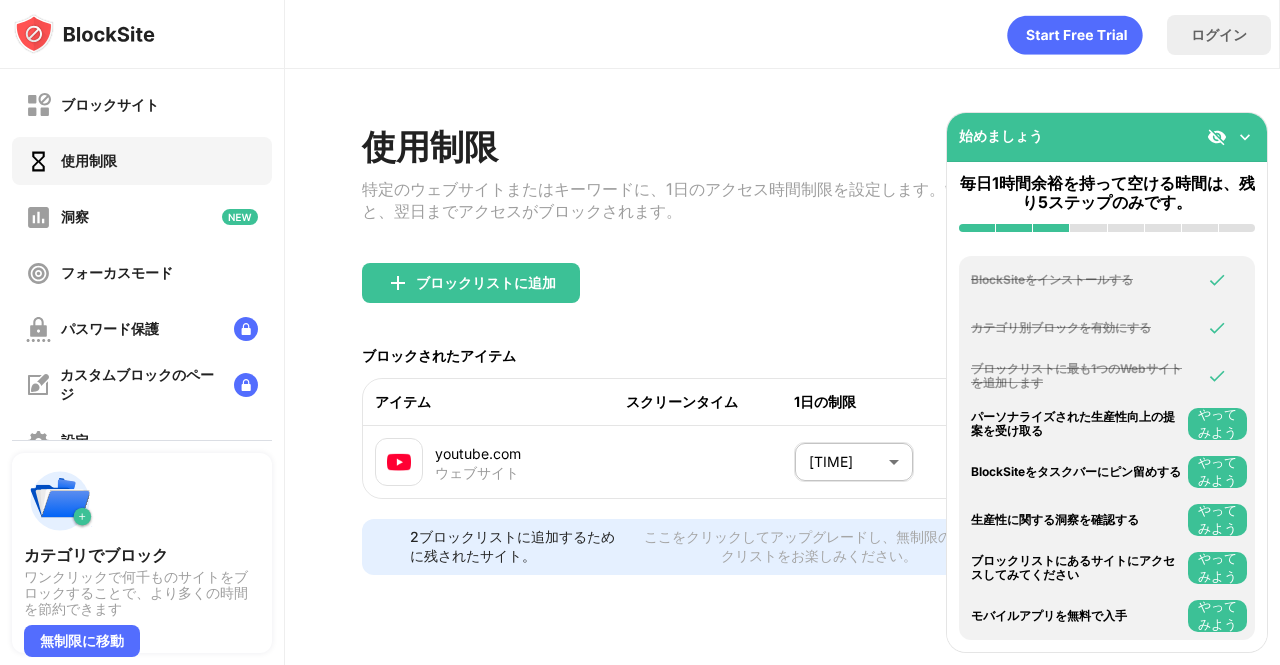 click on "やってみよう" at bounding box center (1217, 423) 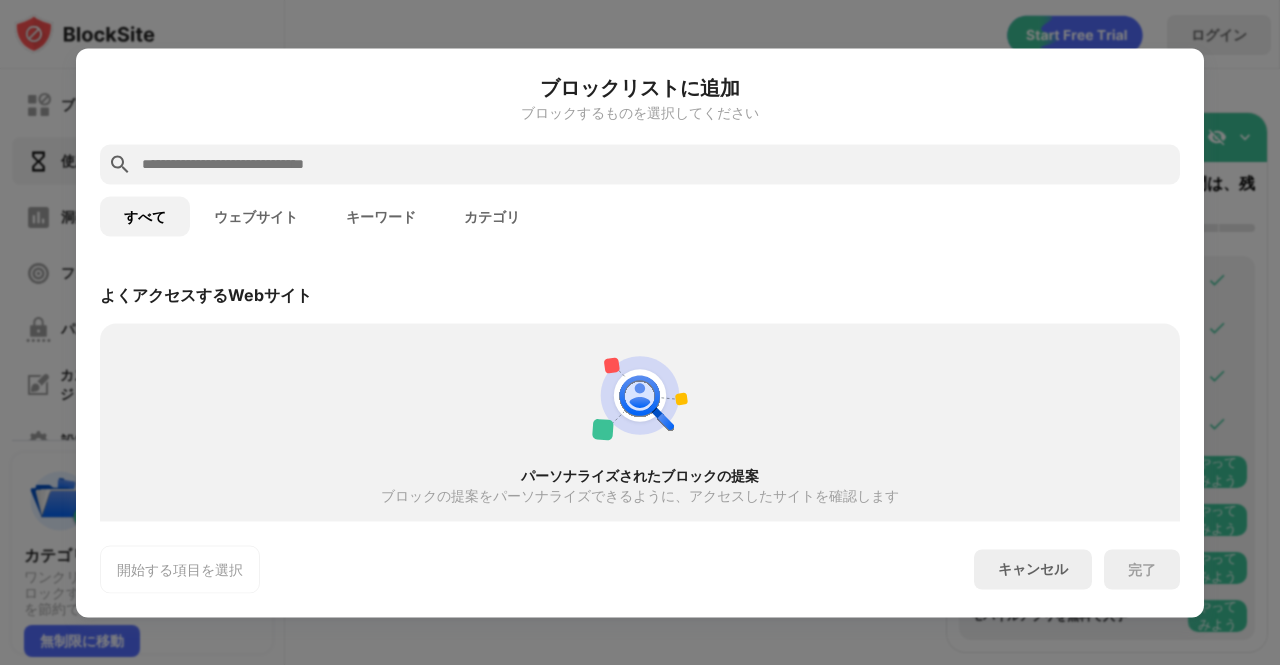 scroll, scrollTop: 696, scrollLeft: 0, axis: vertical 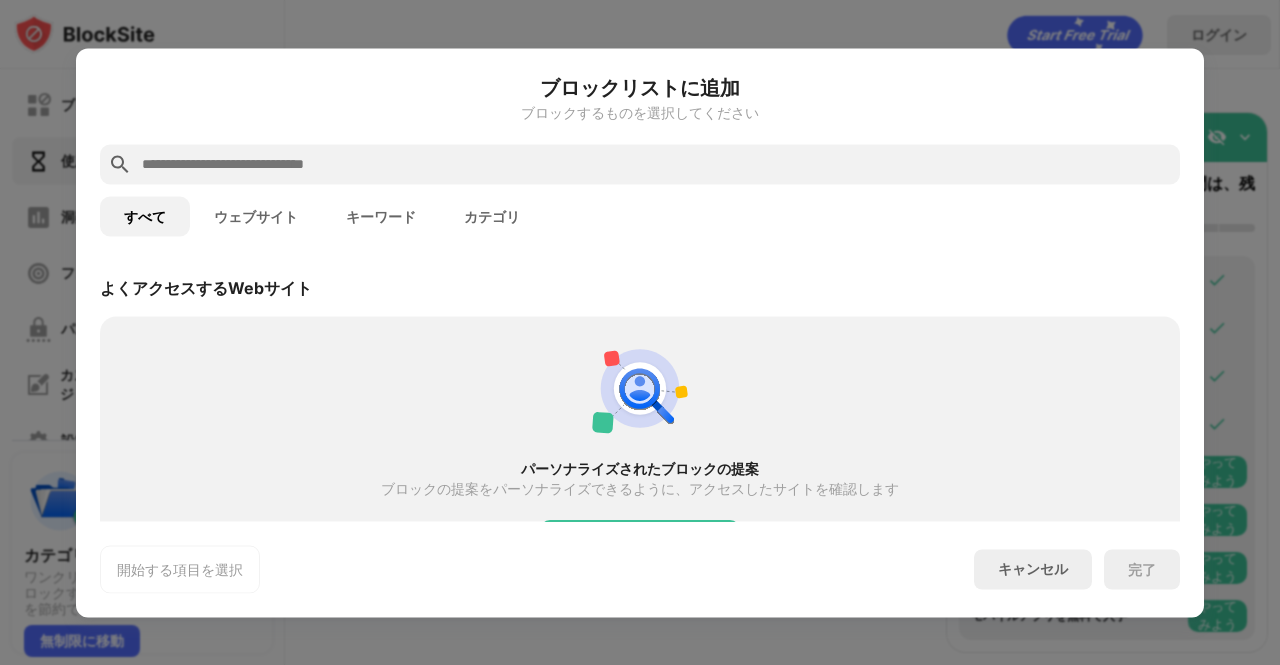 click on "キャンセル" at bounding box center [1033, 568] 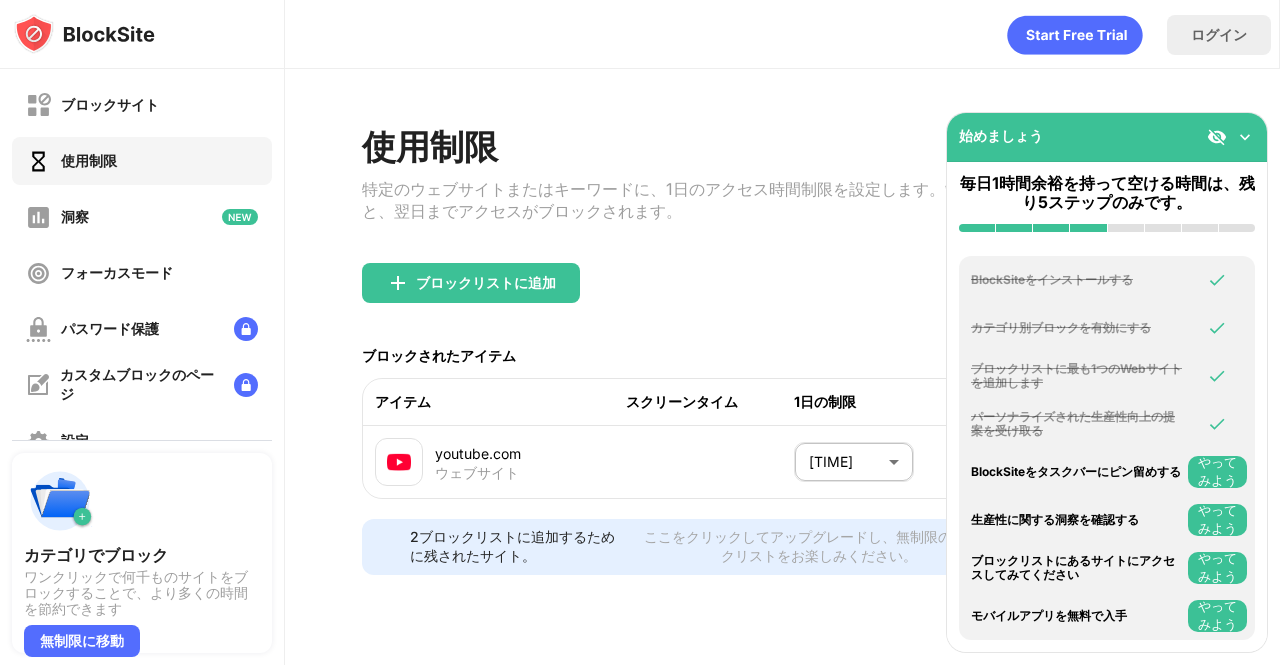 click on "やってみよう" at bounding box center [1217, 471] 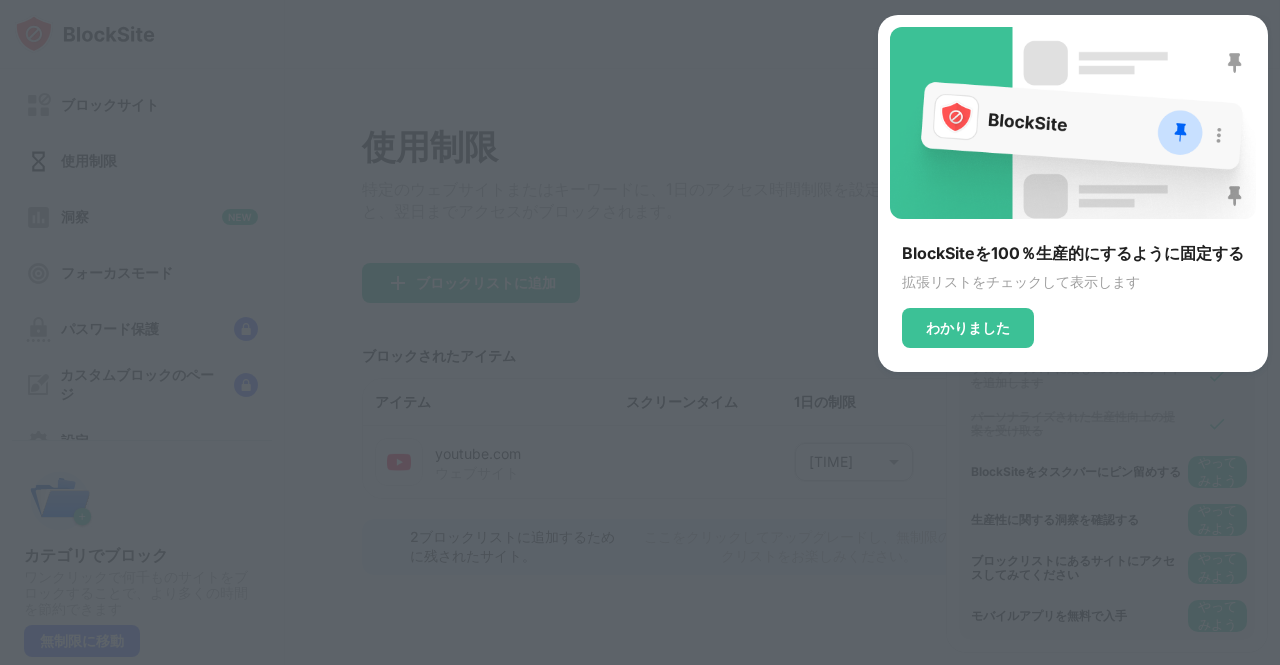 click on "わかりました" at bounding box center [968, 327] 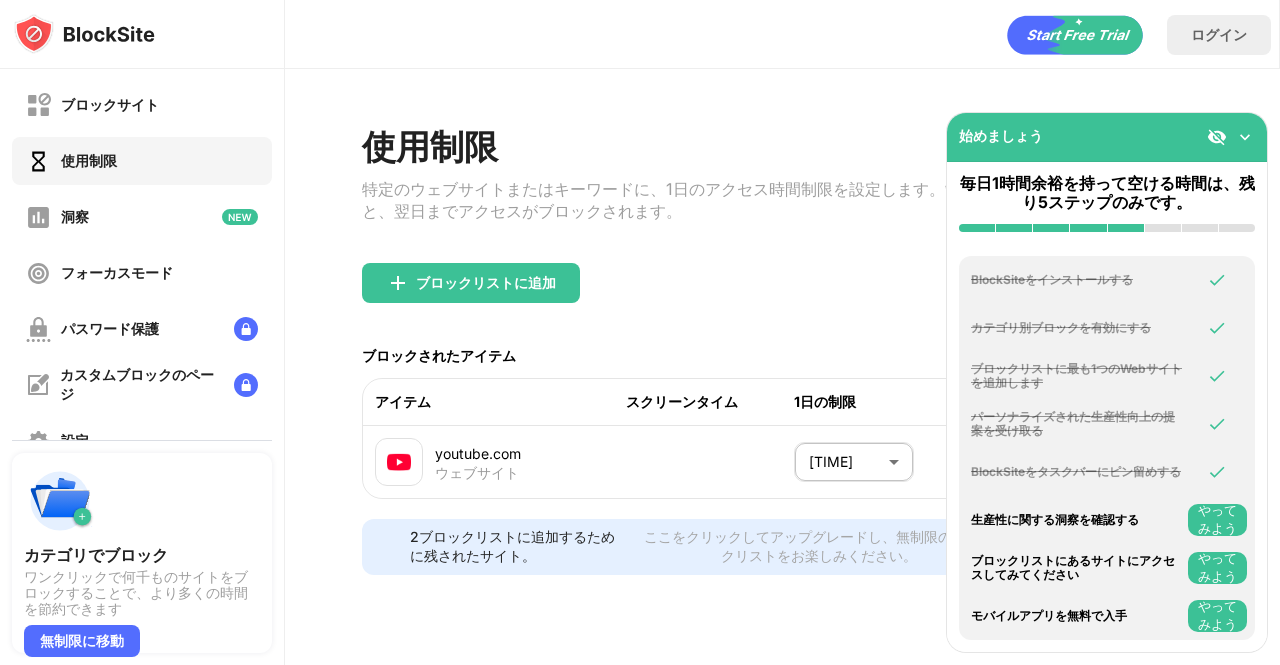 click on "やってみよう" at bounding box center [1217, 519] 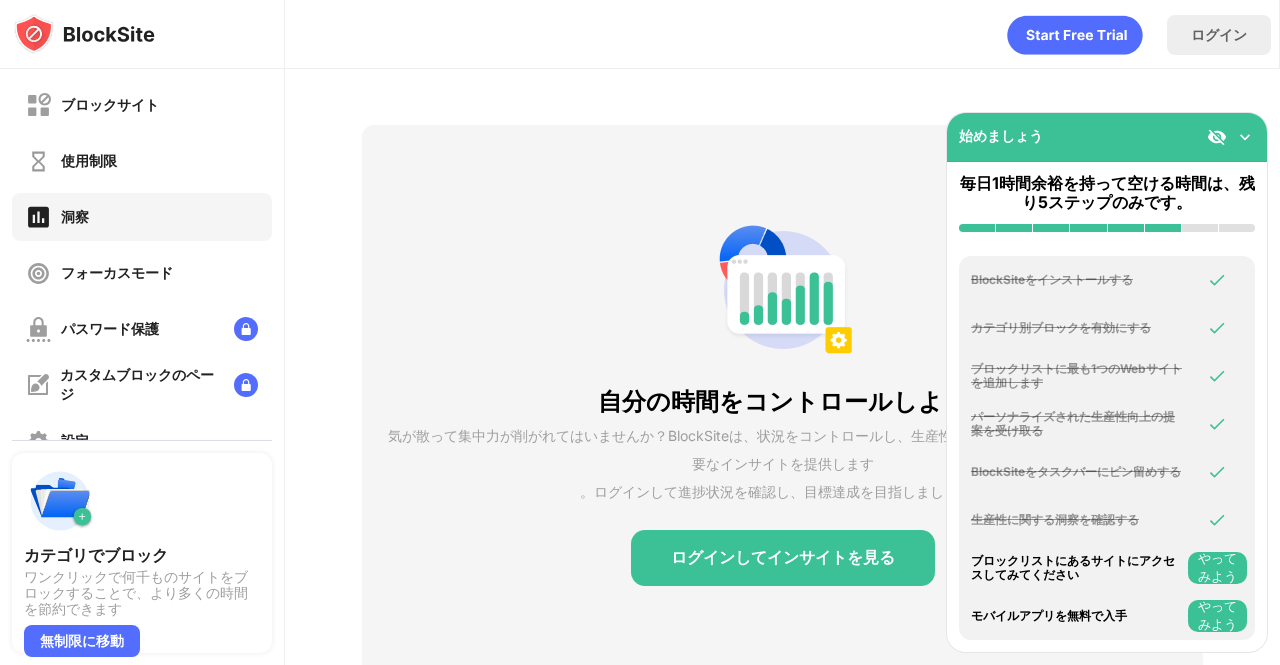 click on "やってみよう" at bounding box center (1217, 615) 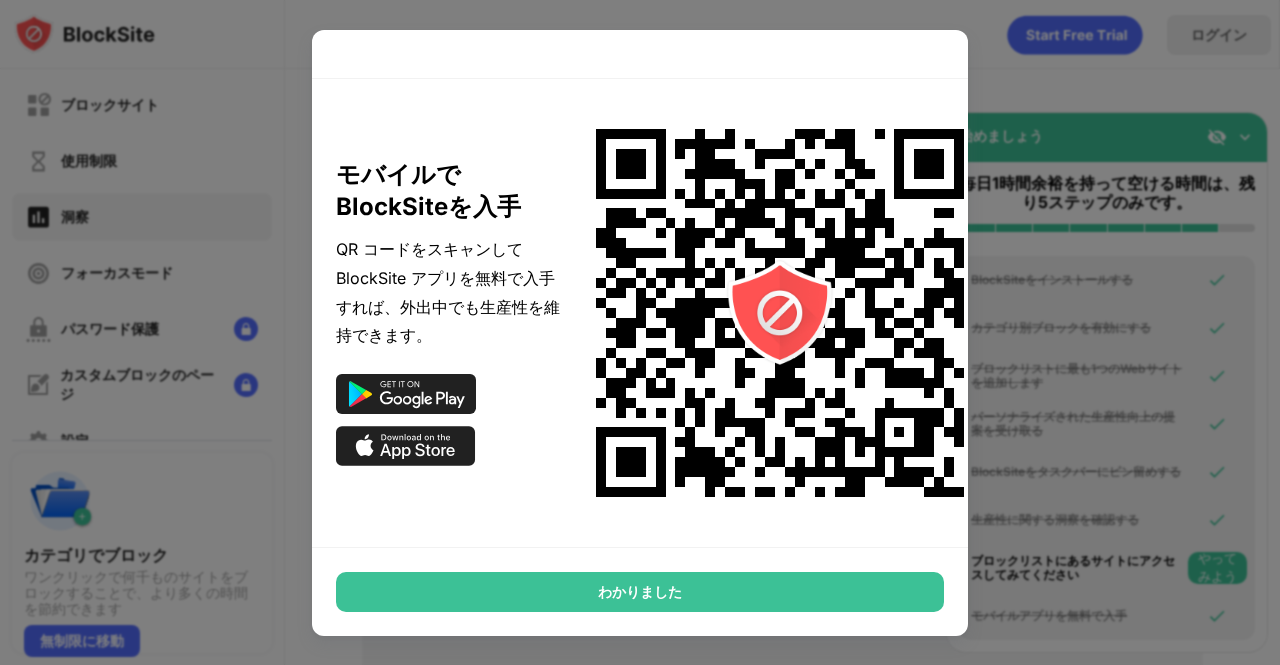 click on "わかりました" at bounding box center (640, 592) 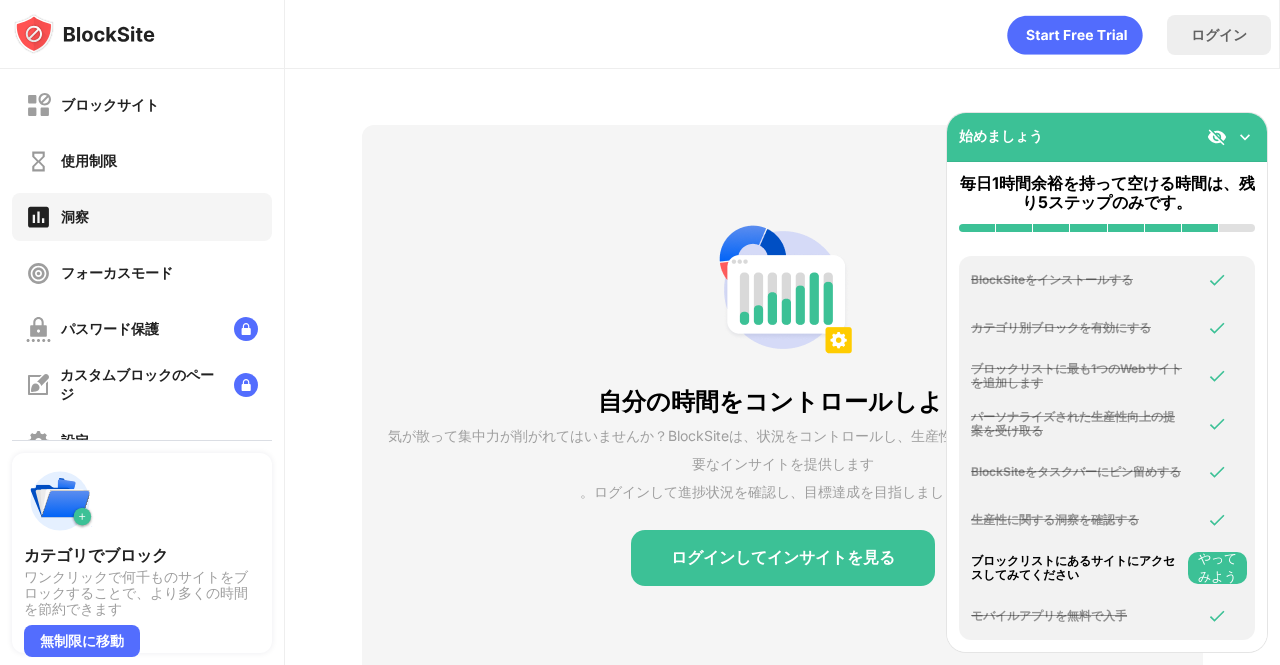 click on "やってみよう" at bounding box center (1217, 568) 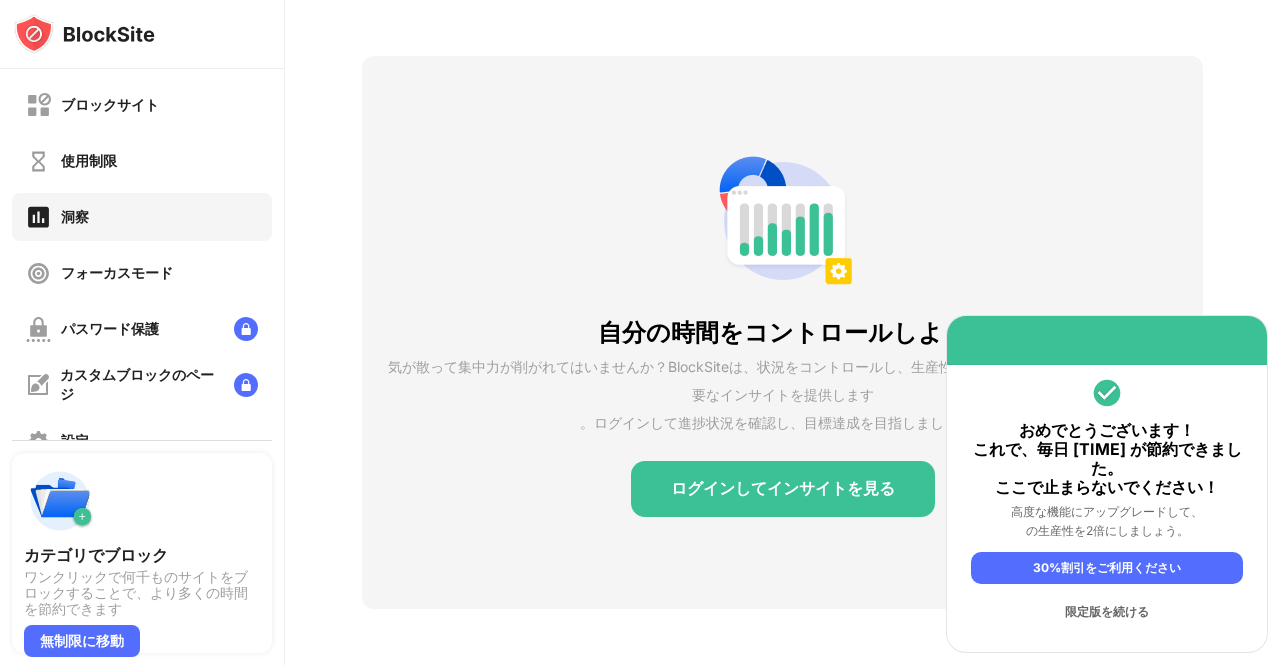 scroll, scrollTop: 0, scrollLeft: 0, axis: both 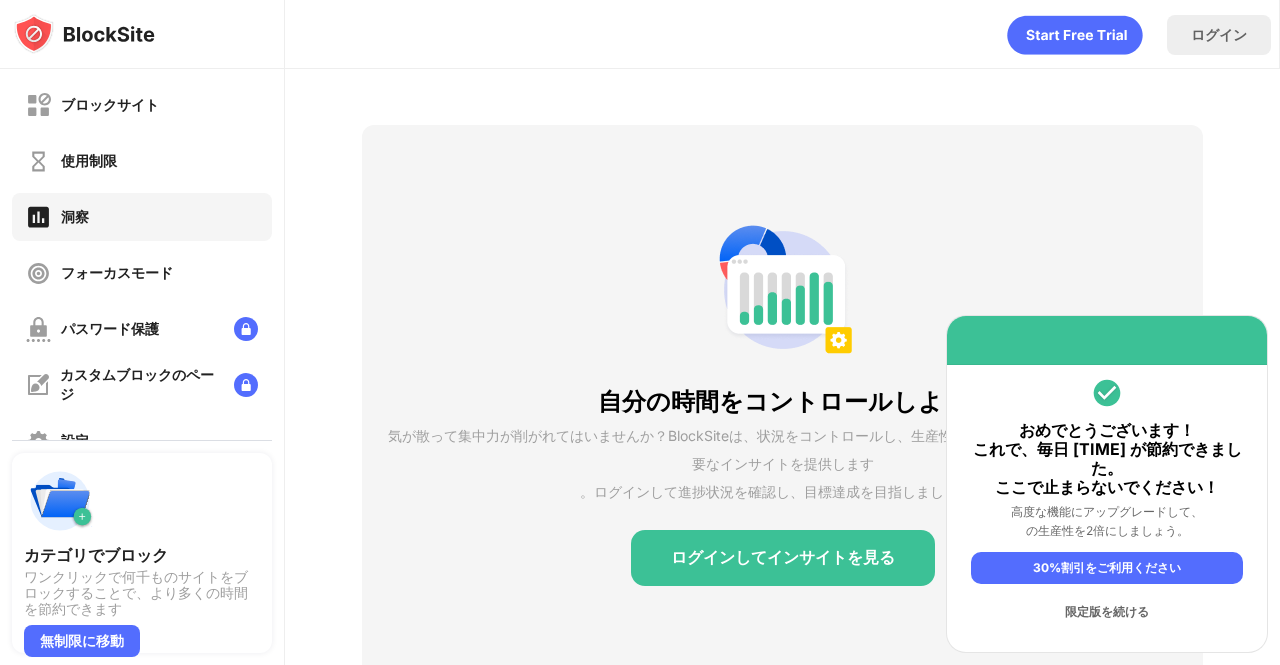 click on "使用制限" at bounding box center [142, 161] 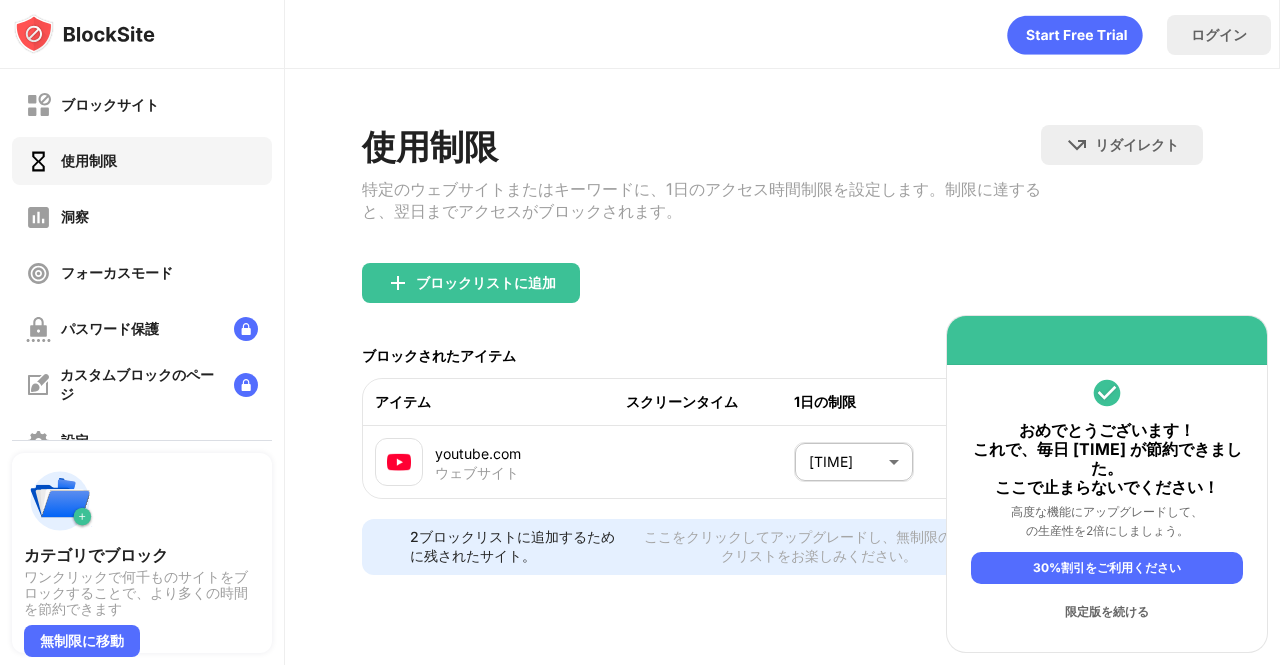click on "ブロックサイト 使用制限 洞察 フォーカスモード パスワード保護 カスタムブロックのページ 設定 情報 ブロッキング 他のデバイスと同期する 無効になっています カテゴリでブロック ワンクリックで何千ものサイトをブロックすることで、より多くの時間を節約できます 無制限に移動 おめでとうございます！ これで、毎日 [TIME] が節約できました。 ここで止まらないでください！ 高度な機能にアップグレードして、 の生産性を2倍にしましょう。 30%割引をご利用ください 限定版を続ける ログイン 使用制限 特定のウェブサイトまたはキーワードに、1日のアクセス時間制限を設定します。制限に達すると、翌日までアクセスがブロックされます。 リダイレクト クリックしてリダイレクトのウェブサイトを設定する ブロックリストに追加 アイテム [TIME]" at bounding box center [640, 332] 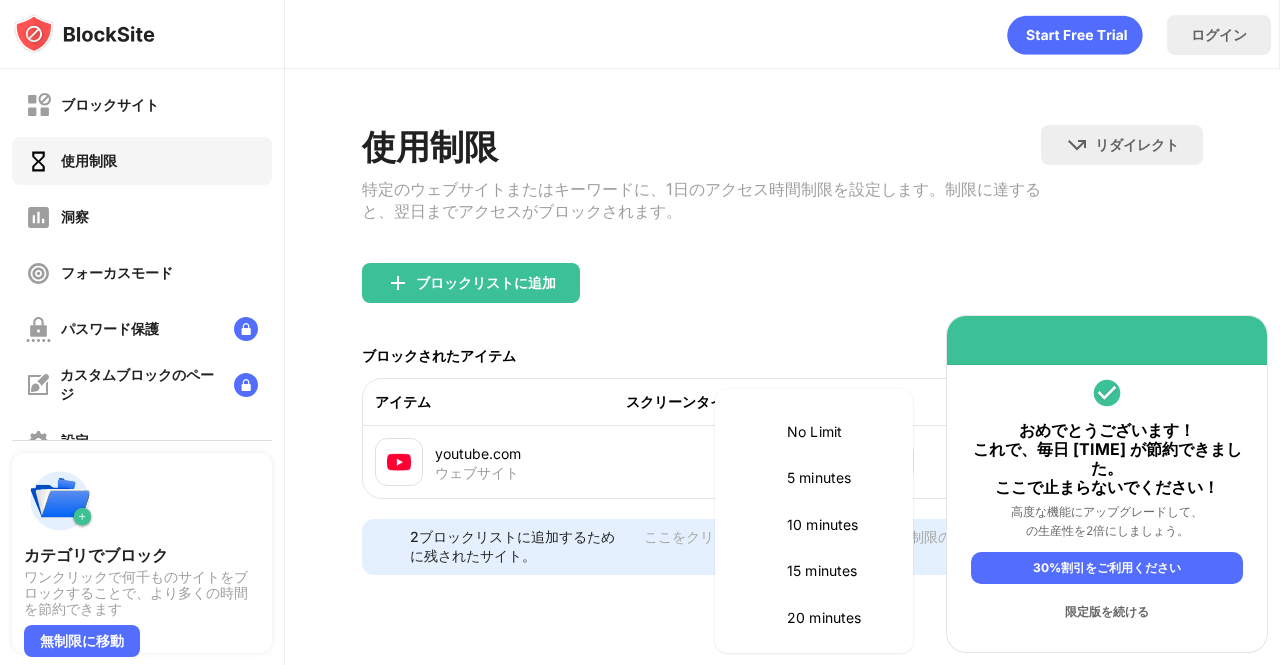scroll, scrollTop: 2513, scrollLeft: 0, axis: vertical 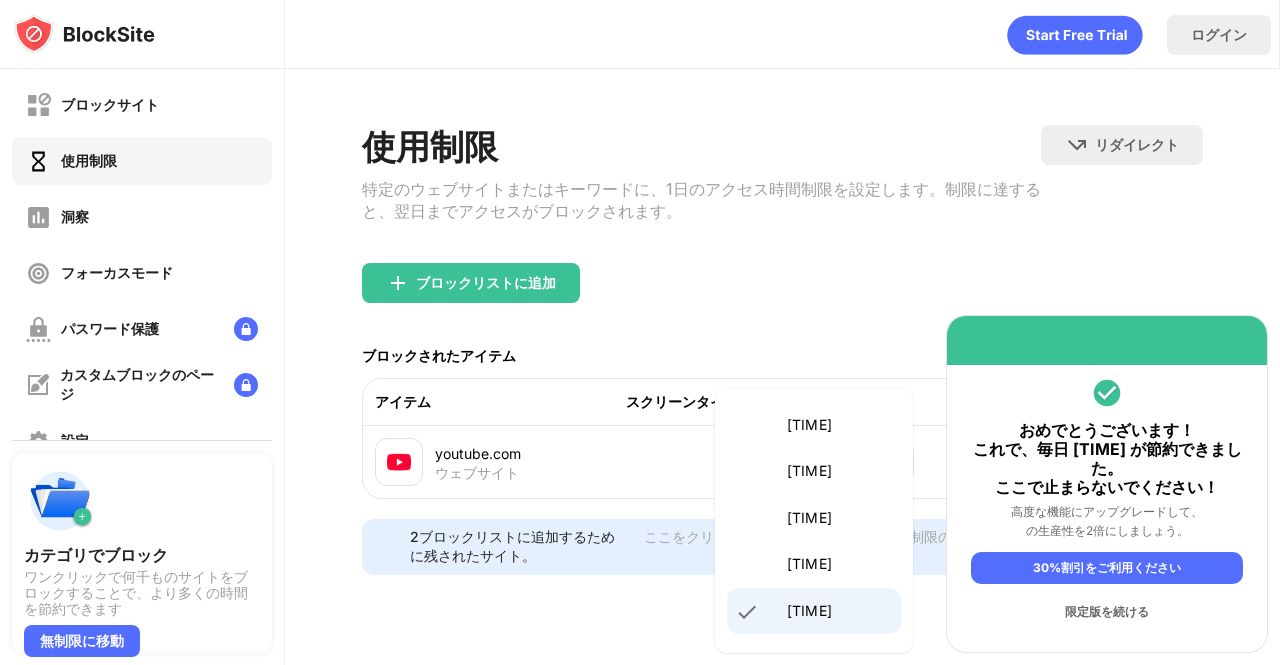 click at bounding box center (640, 332) 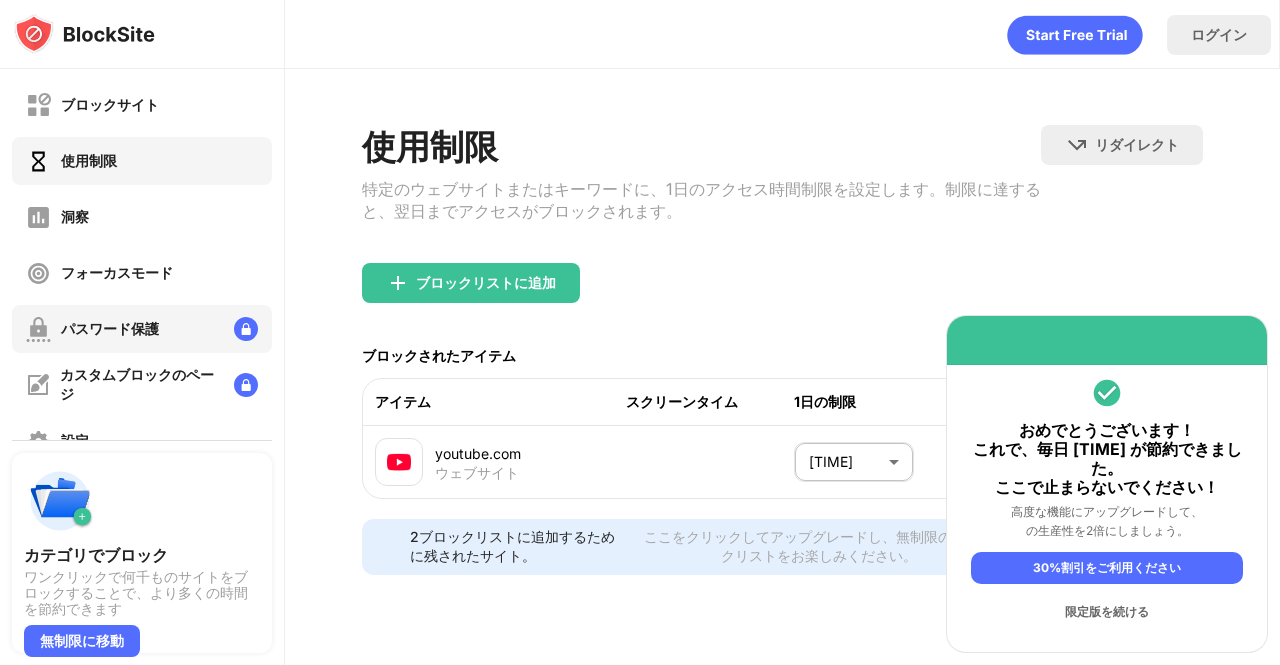 click on "パスワード保護" at bounding box center (142, 329) 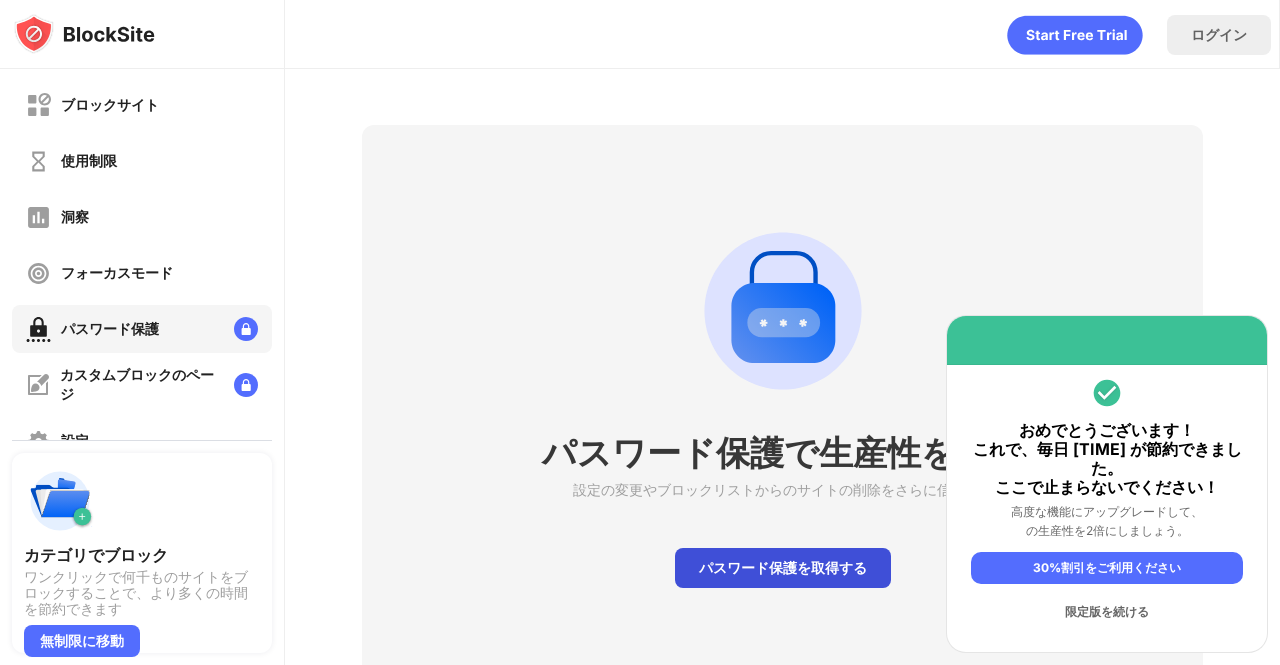 click on "パスワード保護を取得する" at bounding box center [783, 567] 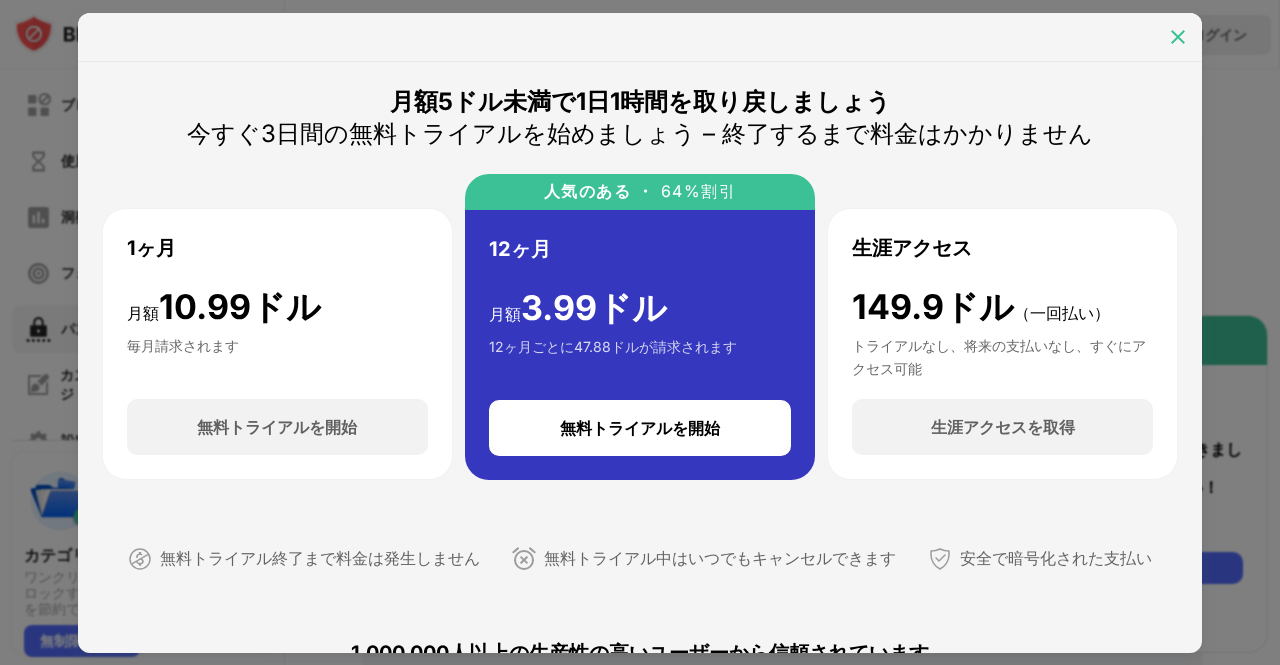 click at bounding box center [1178, 37] 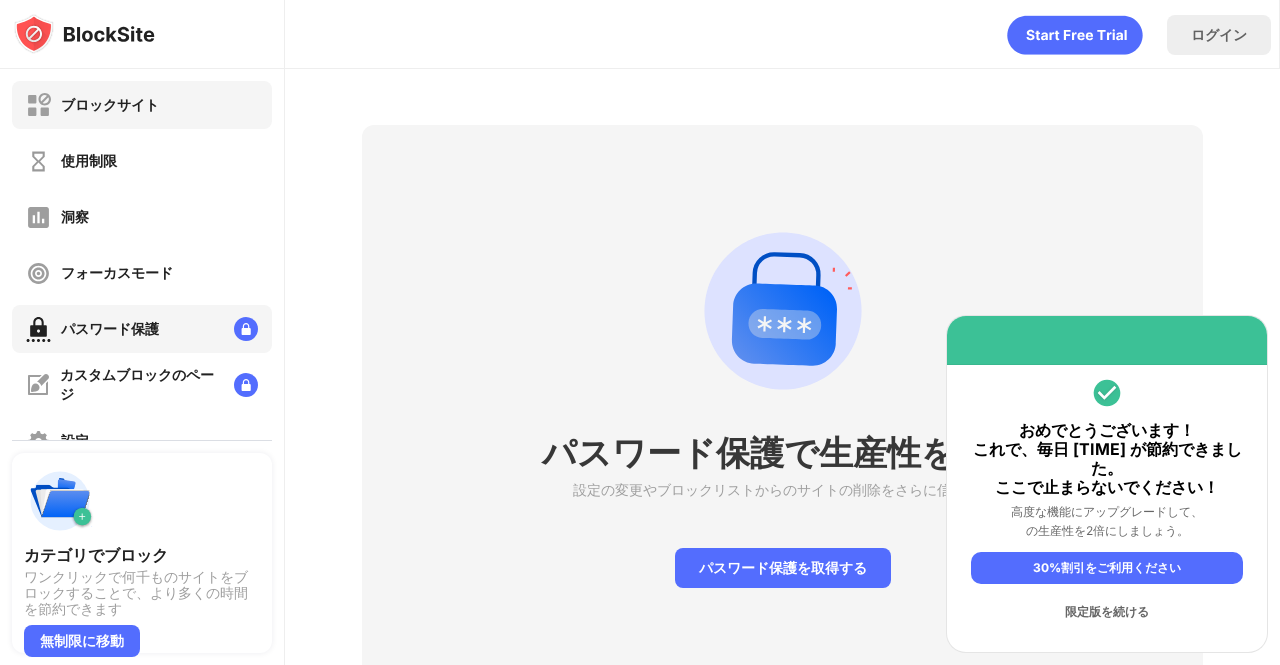 click on "ブロックサイト" at bounding box center (142, 105) 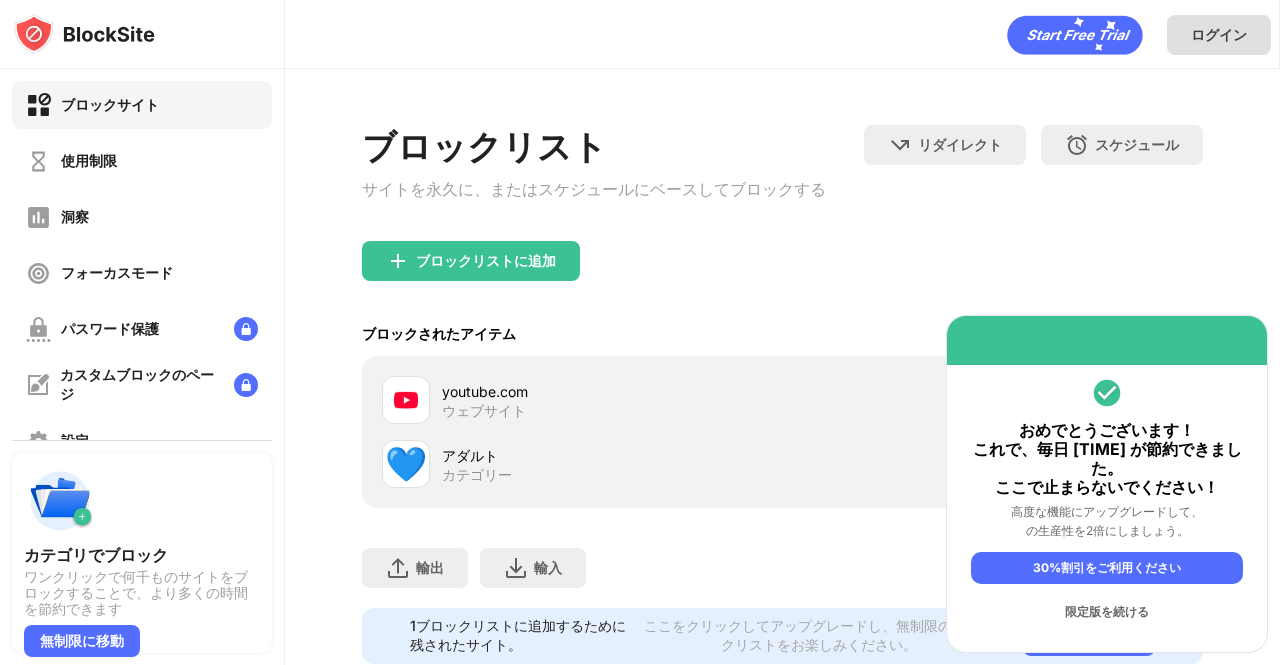 click on "ログイン" at bounding box center [1219, 34] 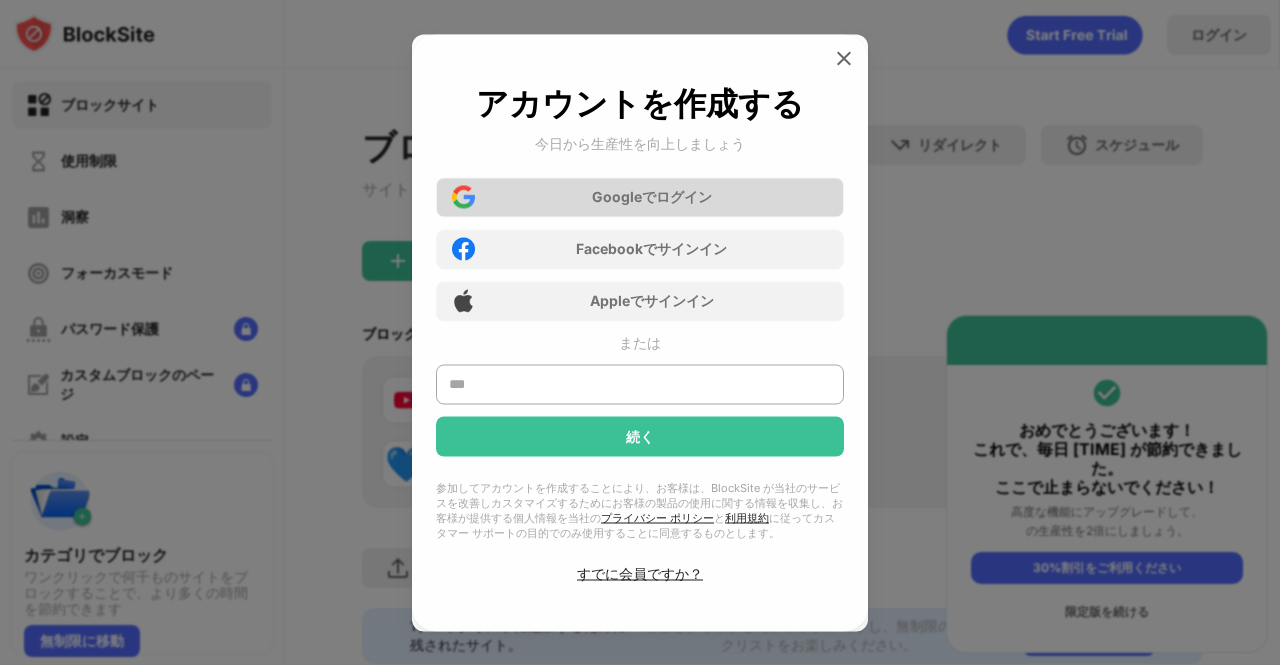 click on "Google でログイン" at bounding box center (652, 197) 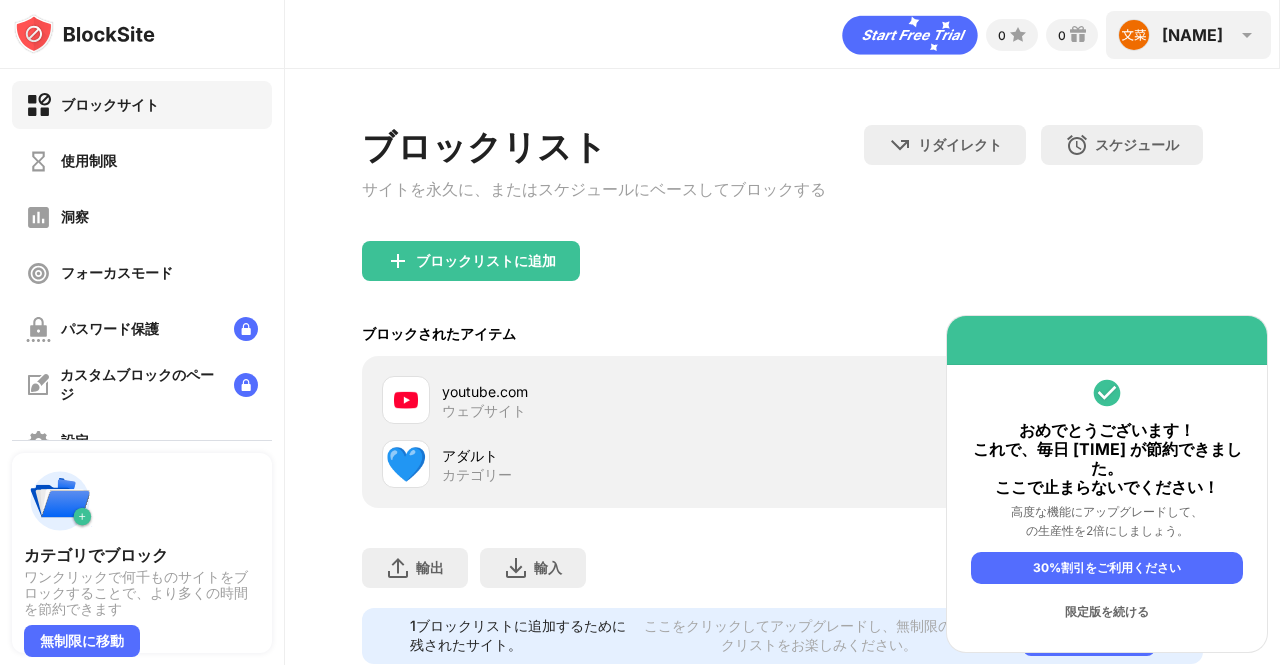 click on "[NAME]" at bounding box center (1192, 35) 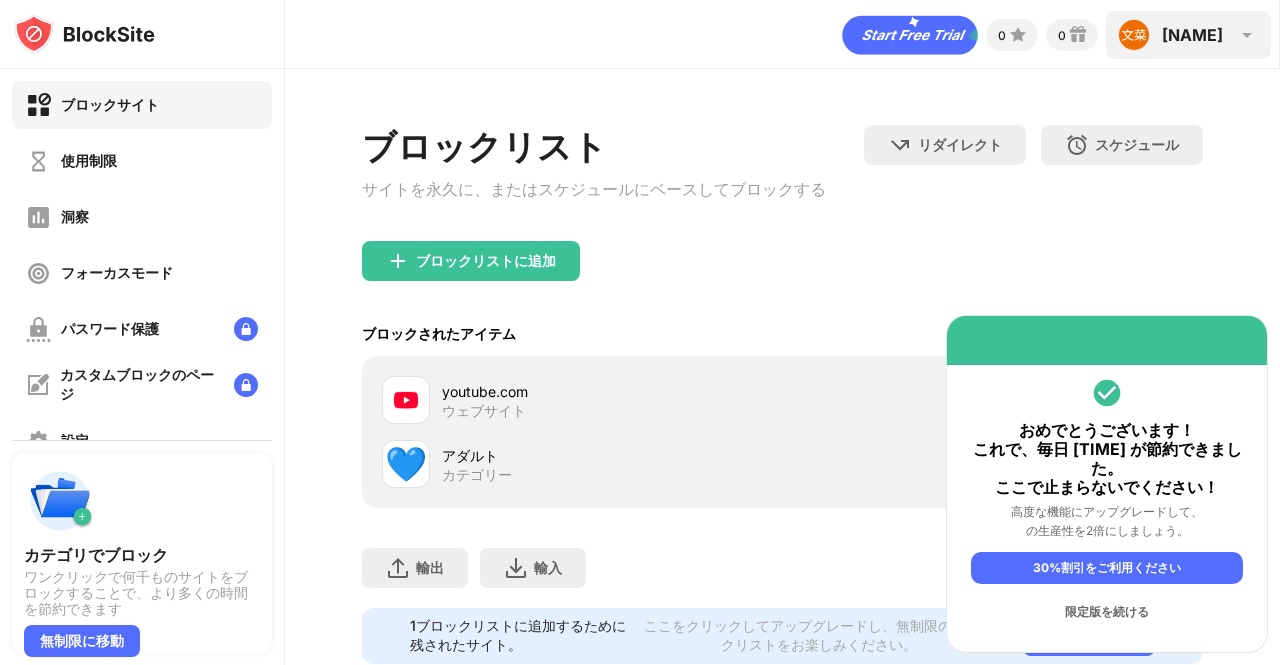 click on "[NAME] [NAME] アカウントを表示 洞察 プレミアム 報酬 設定 サポート ログアウト" at bounding box center (1188, 35) 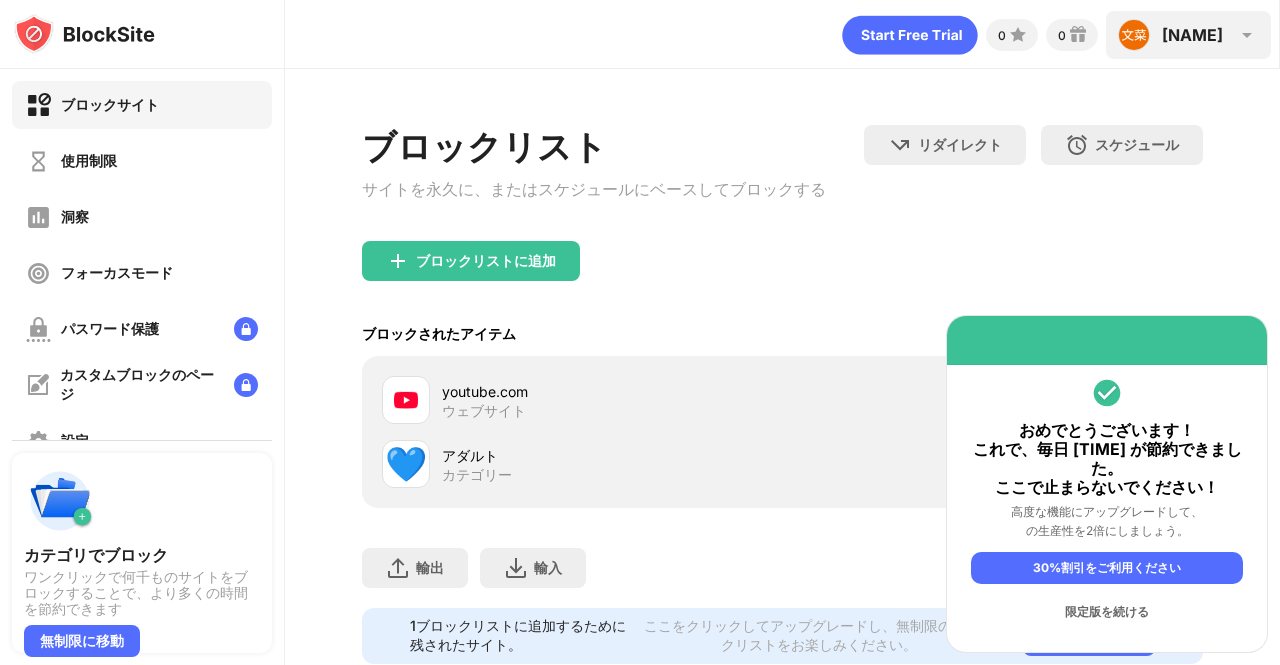 click on "[NAME] [NAME] アカウントを表示 洞察 プレミアム 報酬 設定 サポート ログアウト" at bounding box center [1188, 35] 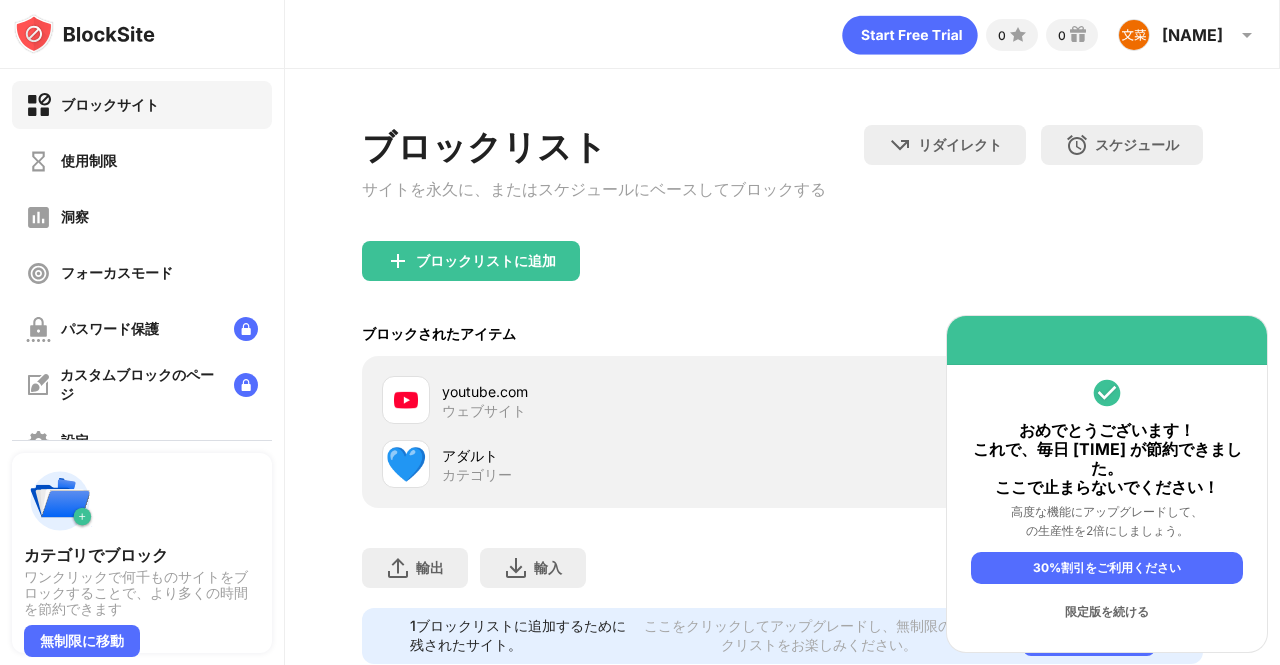click on "限定版を続ける" at bounding box center [1107, 612] 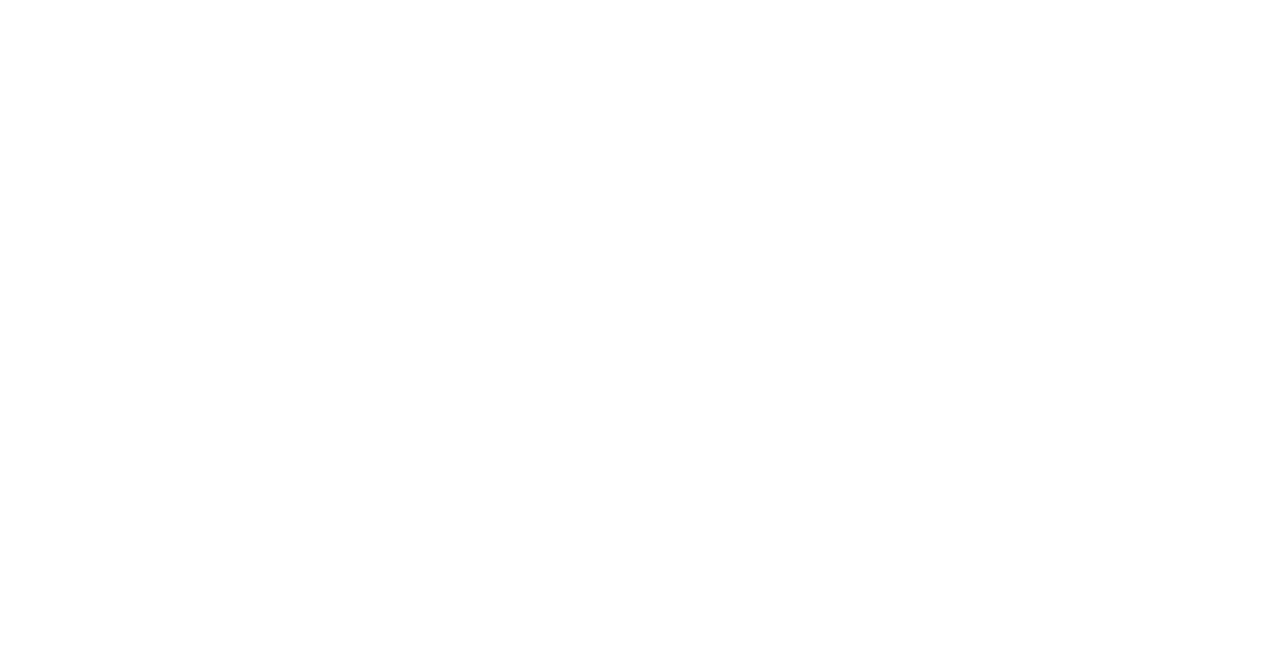 scroll, scrollTop: 0, scrollLeft: 0, axis: both 